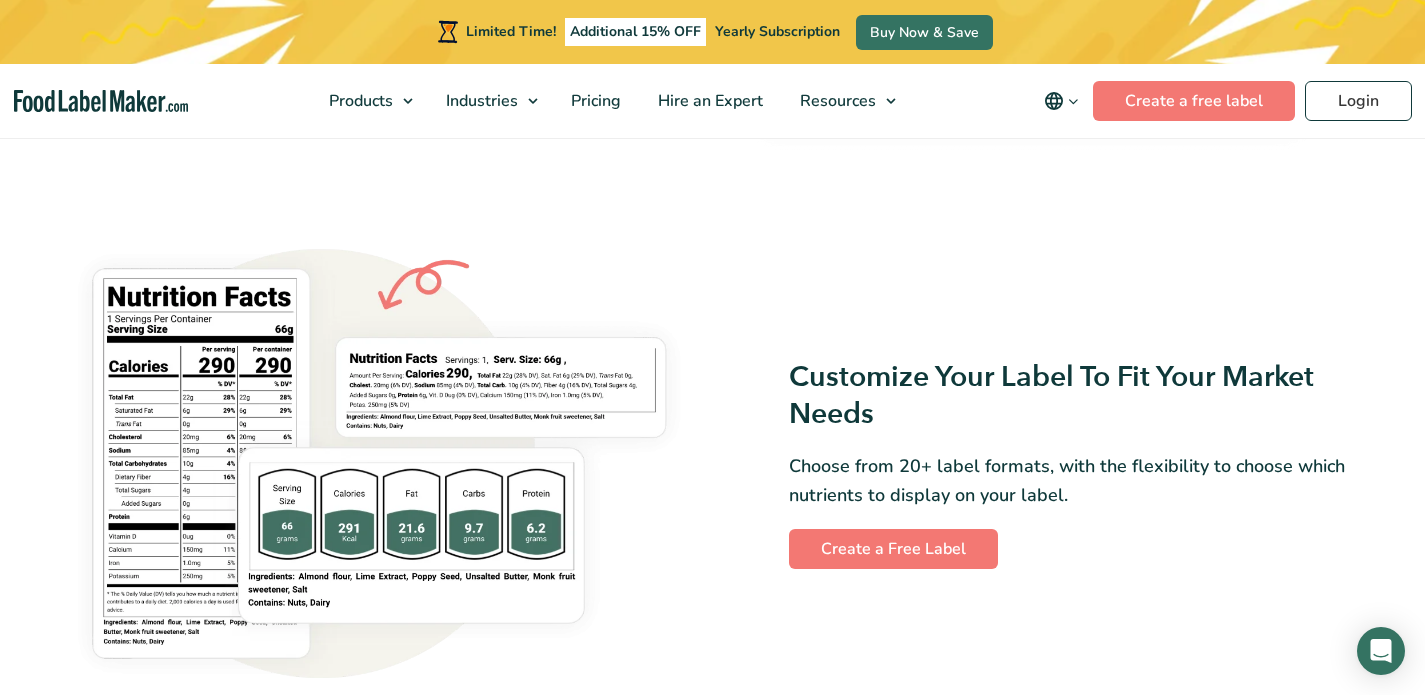 scroll, scrollTop: 1050, scrollLeft: 0, axis: vertical 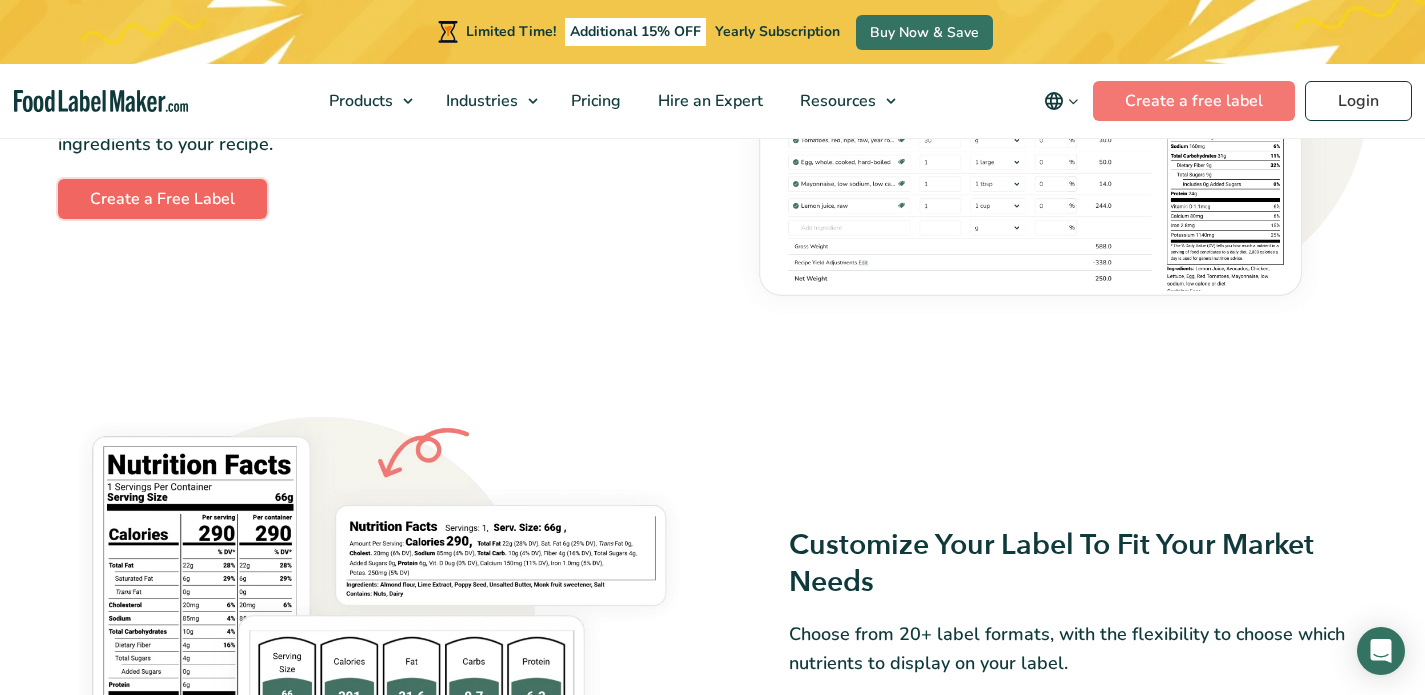click on "Create a Free Label" at bounding box center [162, 199] 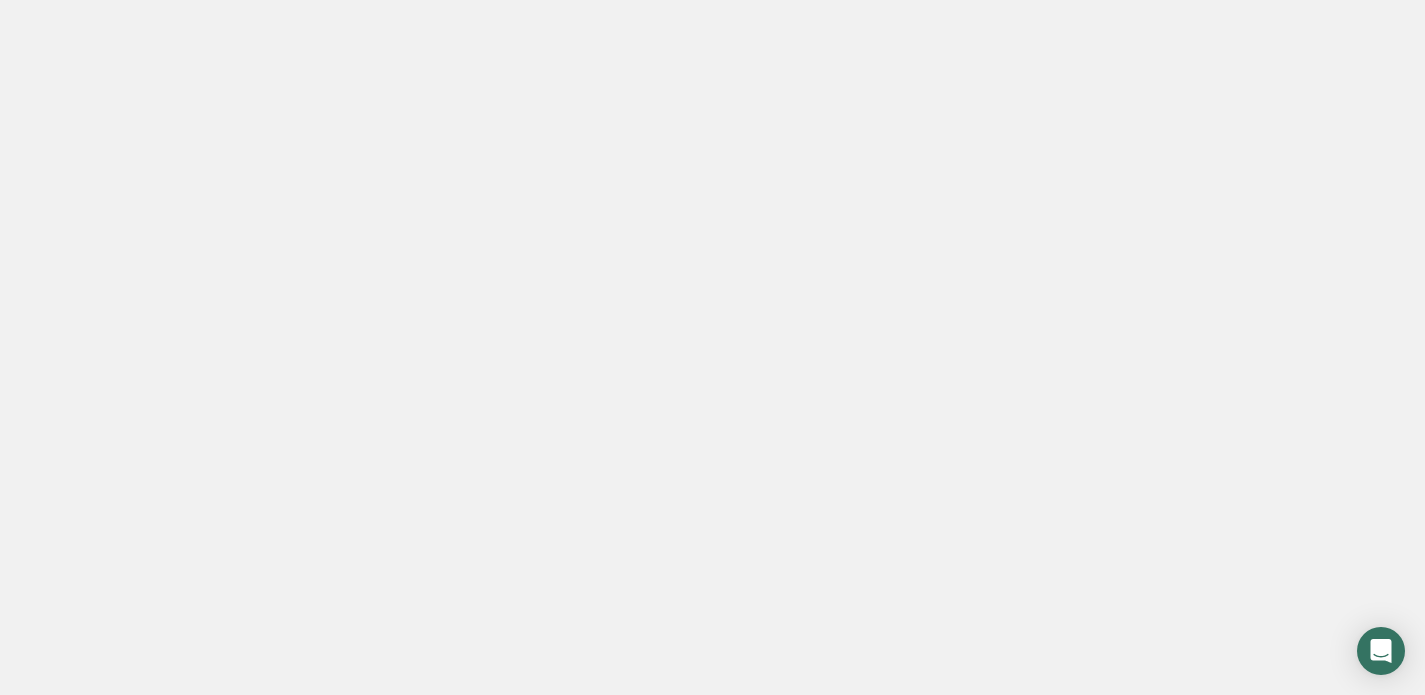 scroll, scrollTop: 0, scrollLeft: 0, axis: both 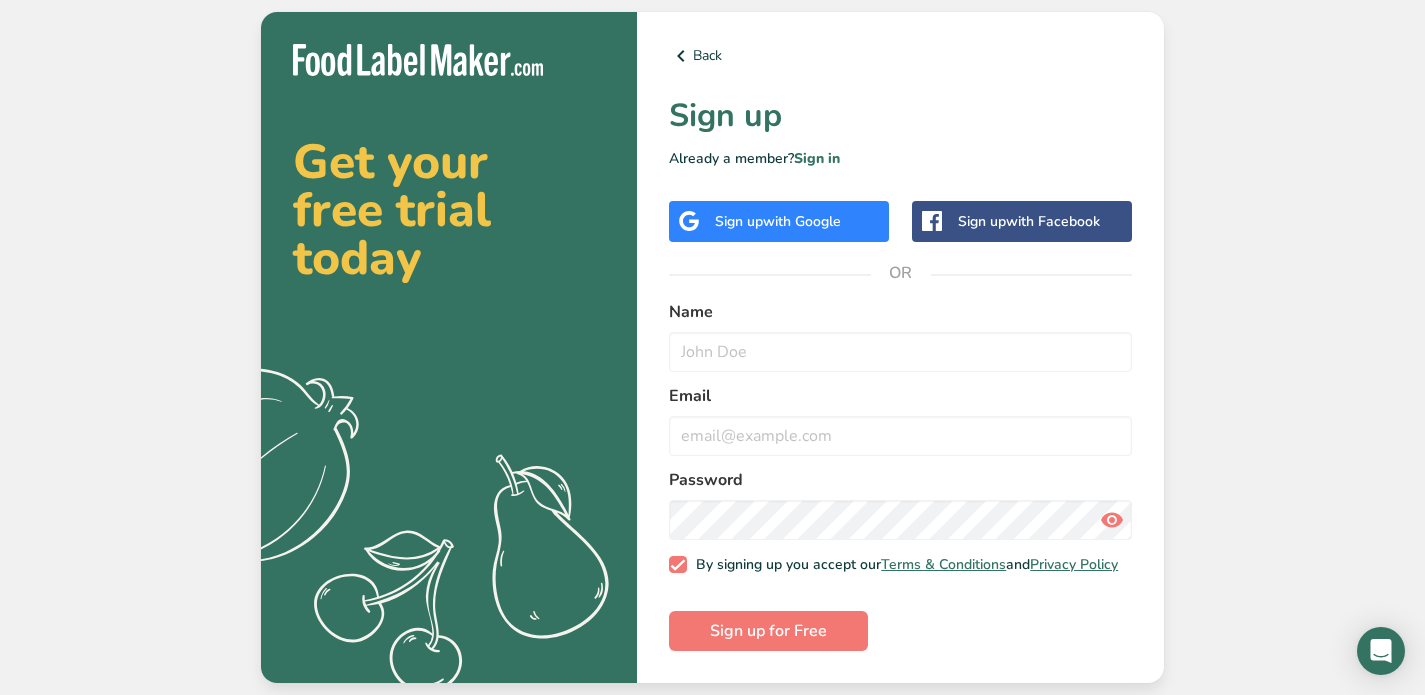 click on "with Google" at bounding box center (802, 221) 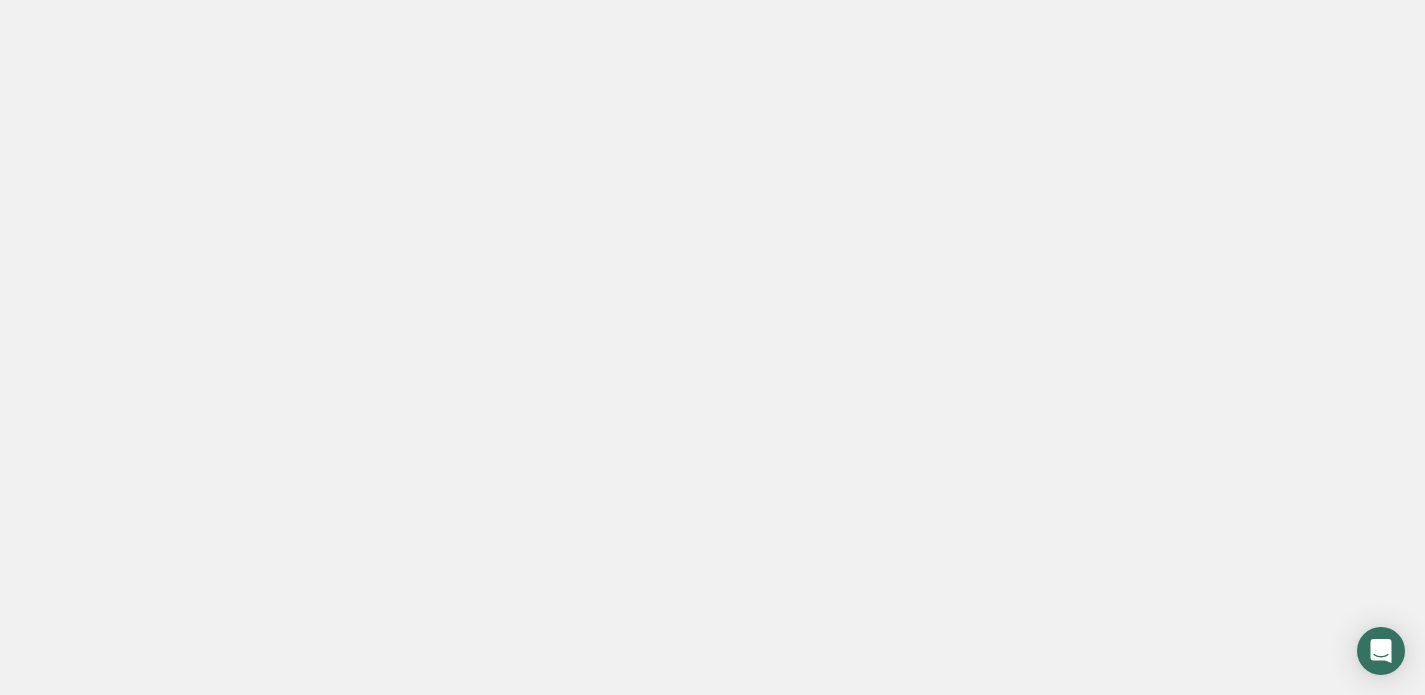 scroll, scrollTop: 0, scrollLeft: 0, axis: both 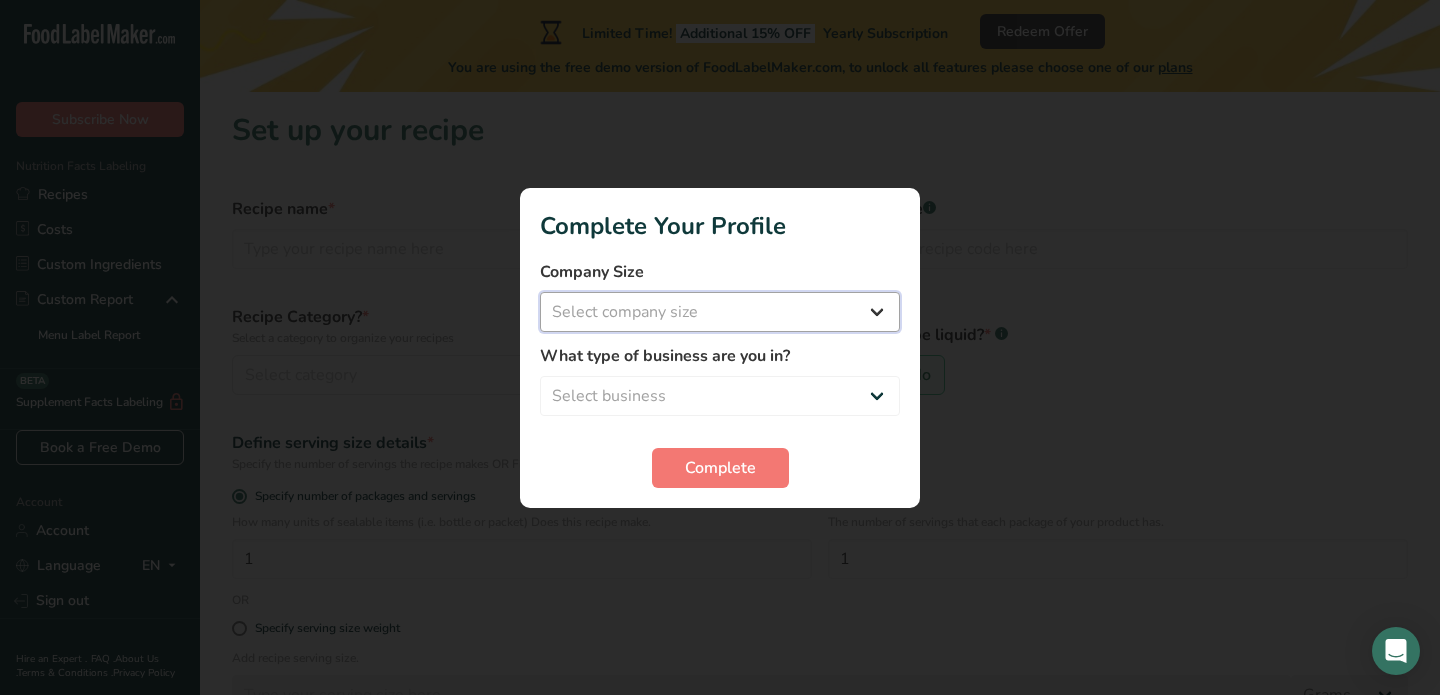 click on "Select company size
Fewer than 10 Employees
10 to 50 Employees
51 to 500 Employees
Over 500 Employees" at bounding box center [720, 312] 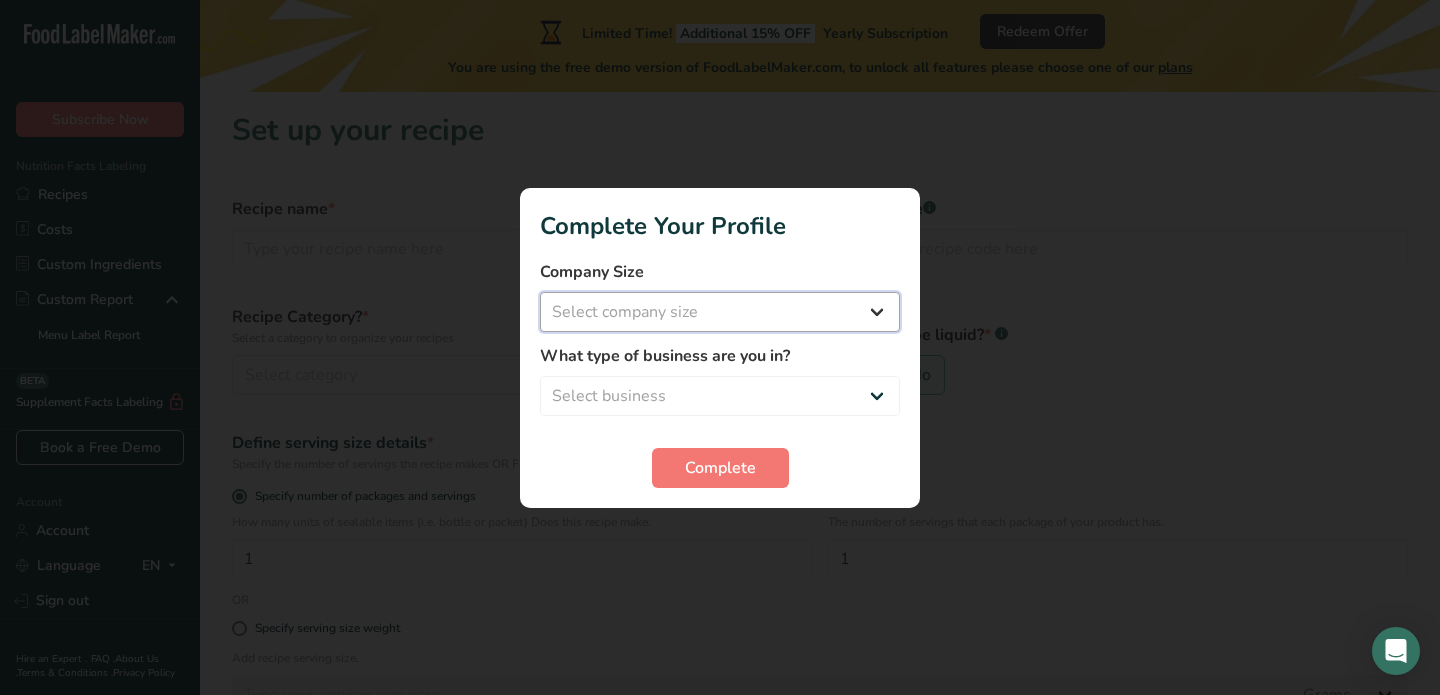 select on "2" 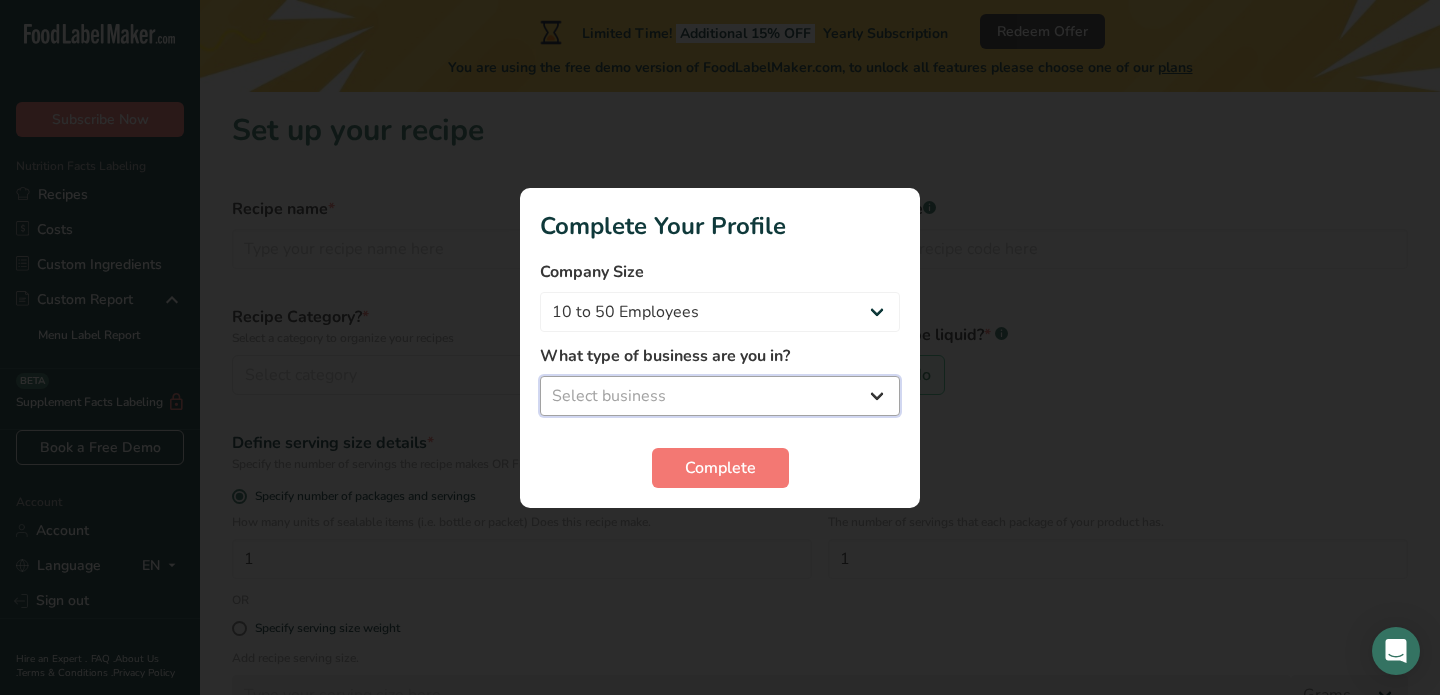 click on "Select business
Packaged Food Manufacturer
Restaurant & Cafe
Bakery
Meal Plans & Catering Company
Nutritionist
Food Blogger
Personal Trainer
Other" at bounding box center (720, 396) 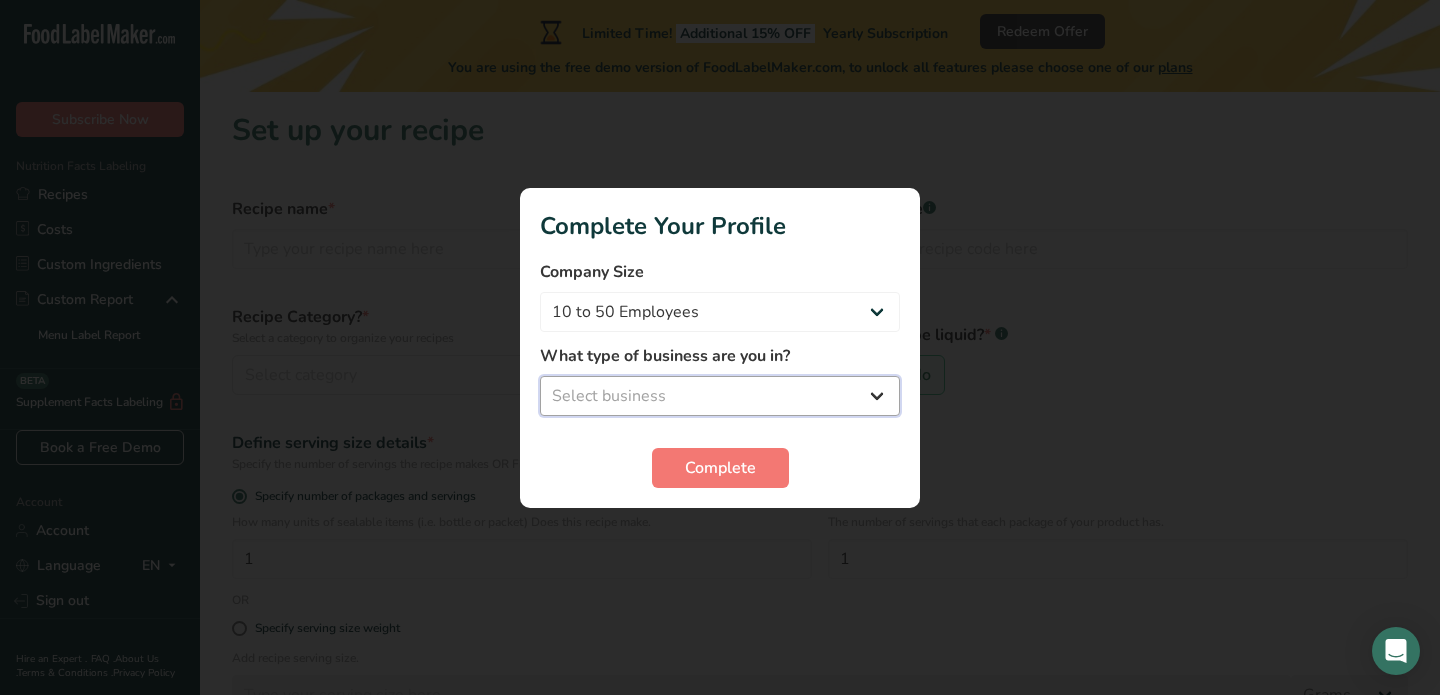 select on "8" 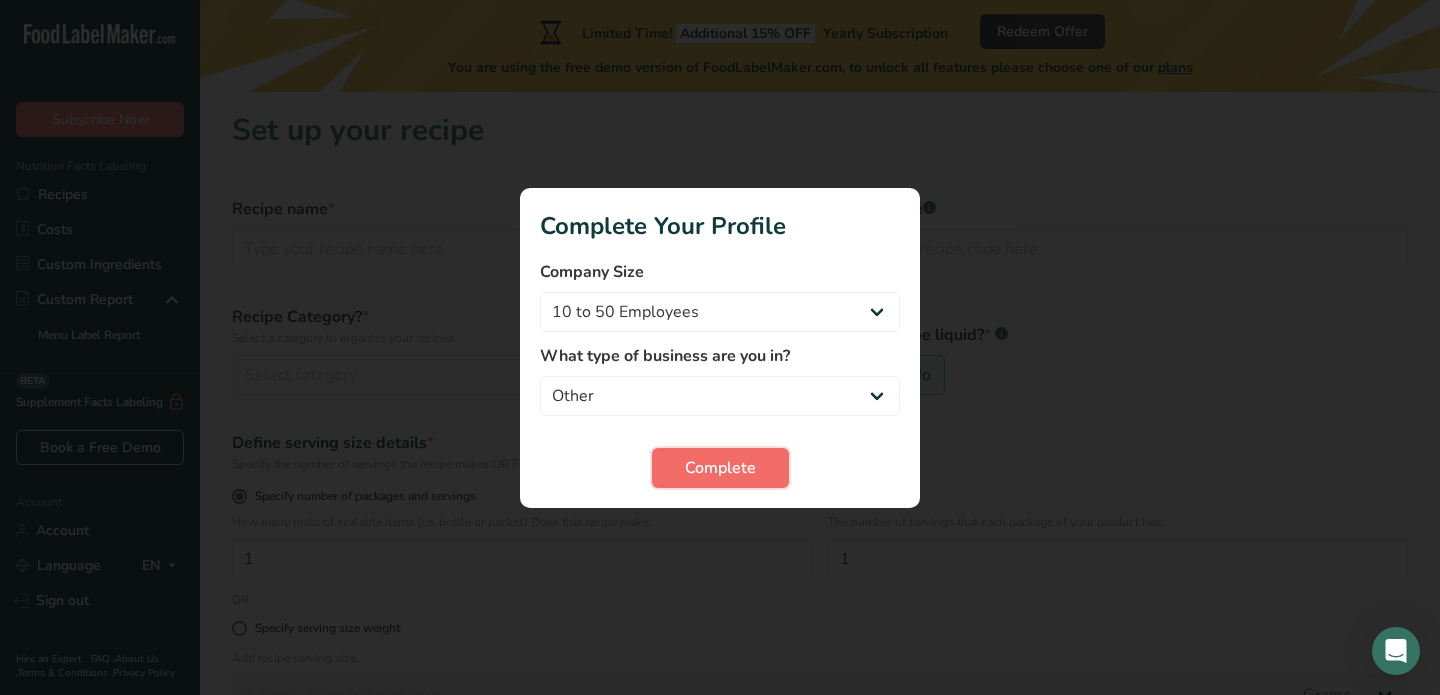 click on "Complete" at bounding box center [720, 468] 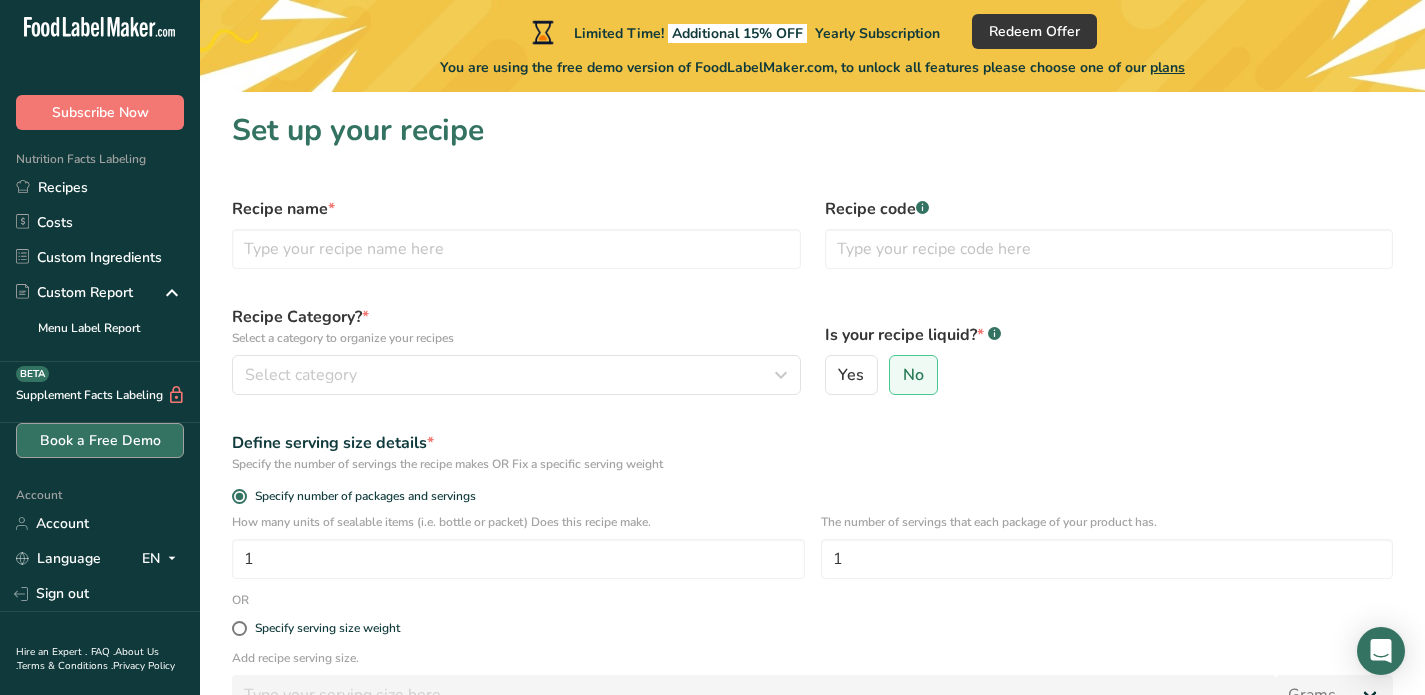 scroll, scrollTop: 0, scrollLeft: 0, axis: both 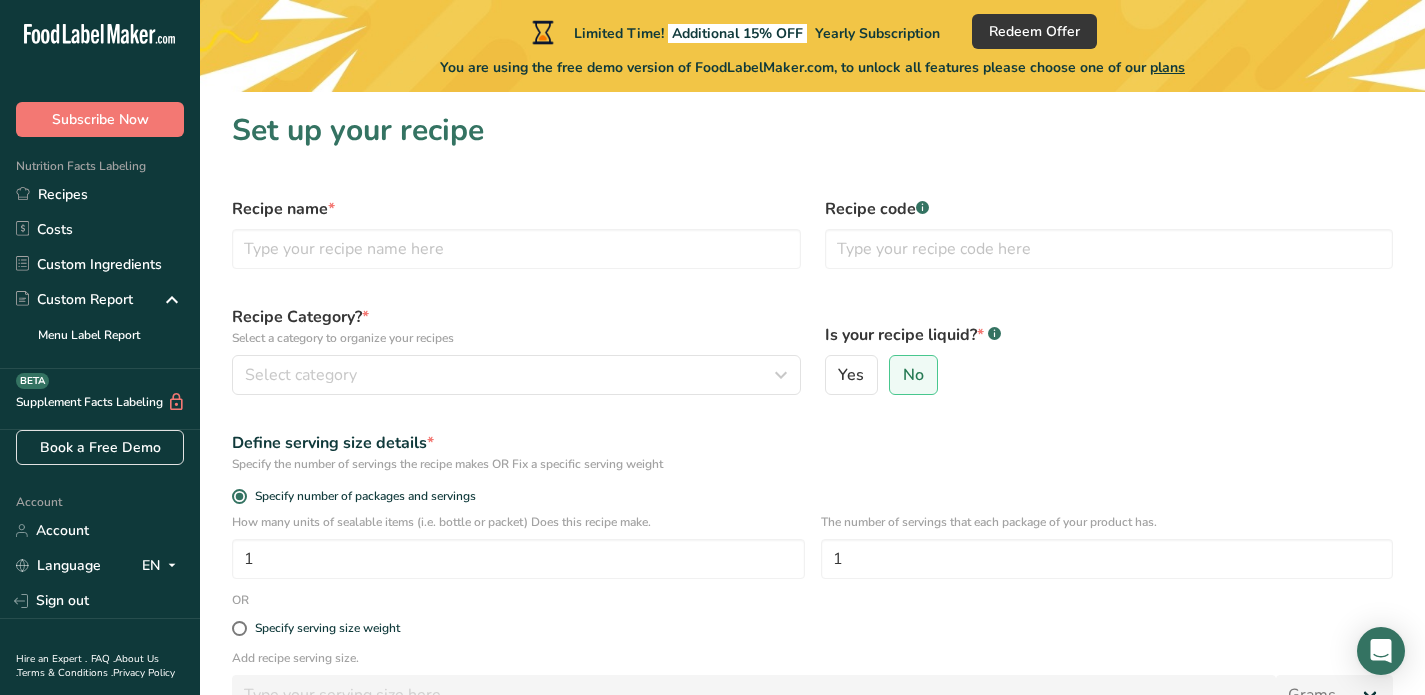 click on ".a-20{fill:#fff;}" 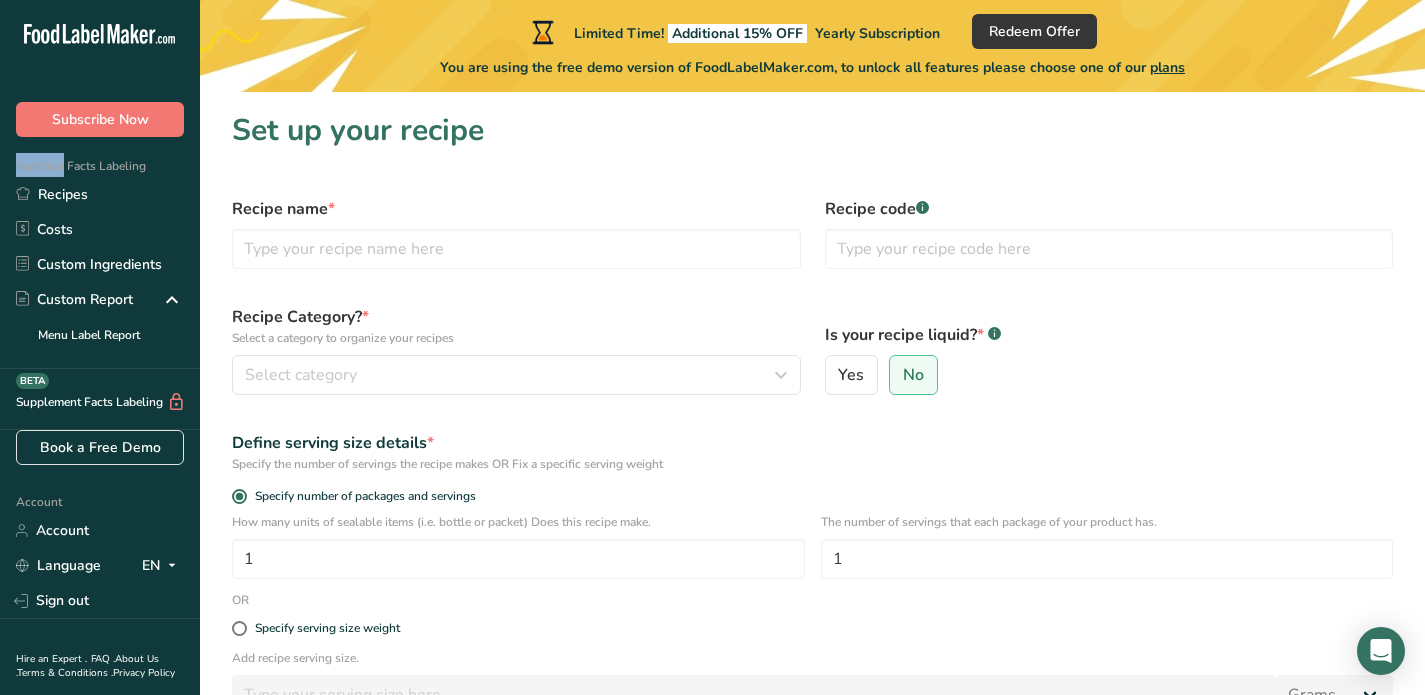 click 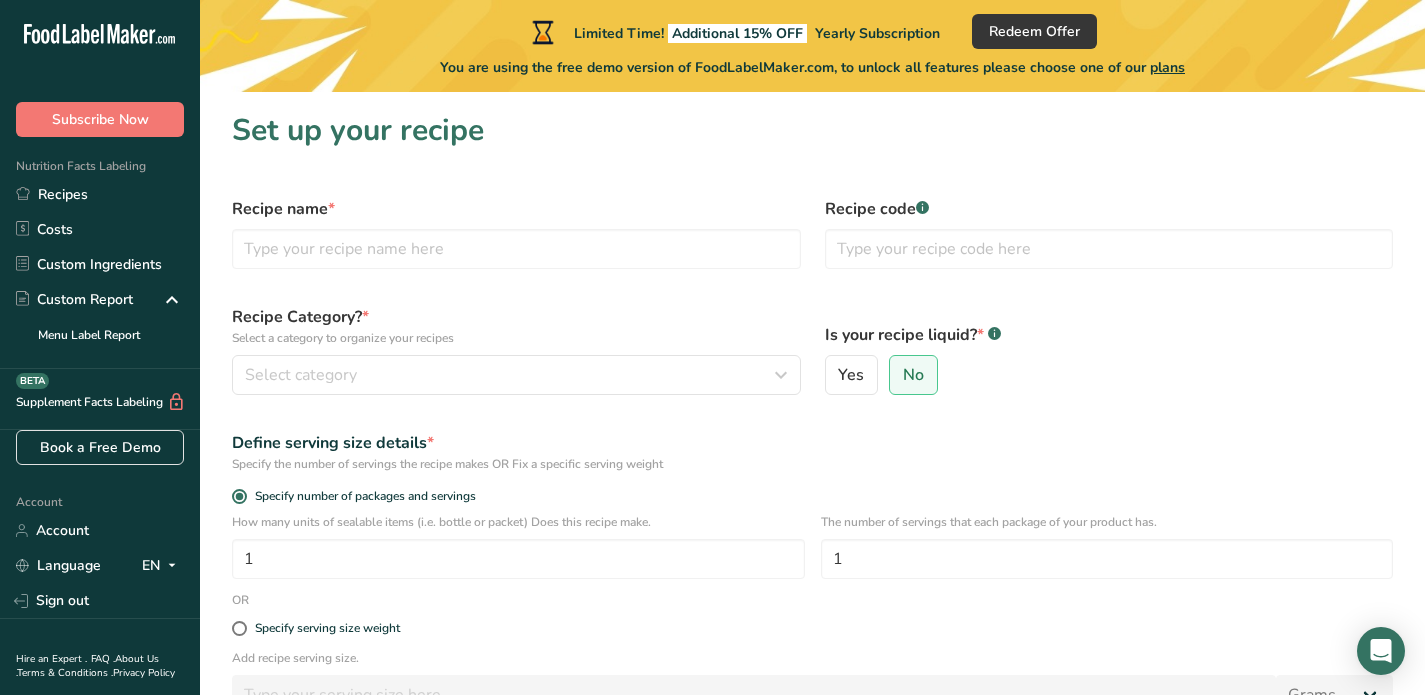 click on ".a-20{fill:#fff;}" 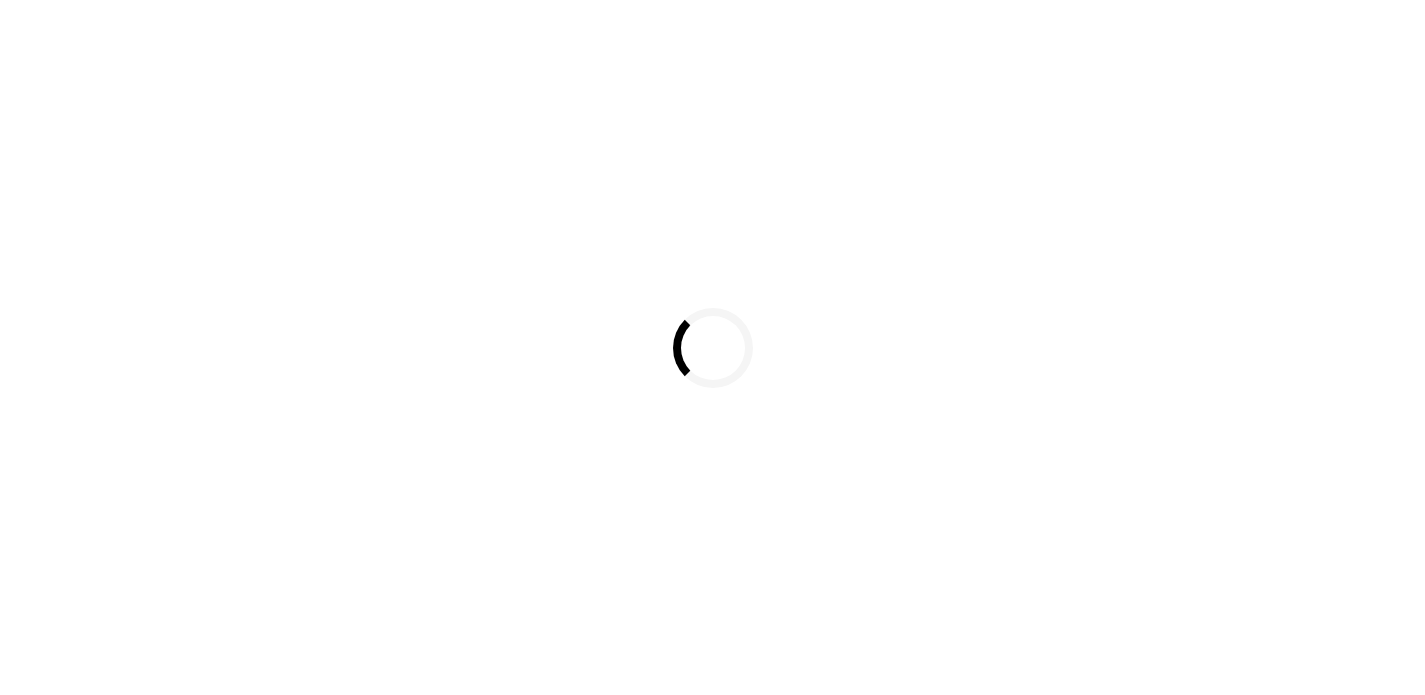 scroll, scrollTop: 0, scrollLeft: 0, axis: both 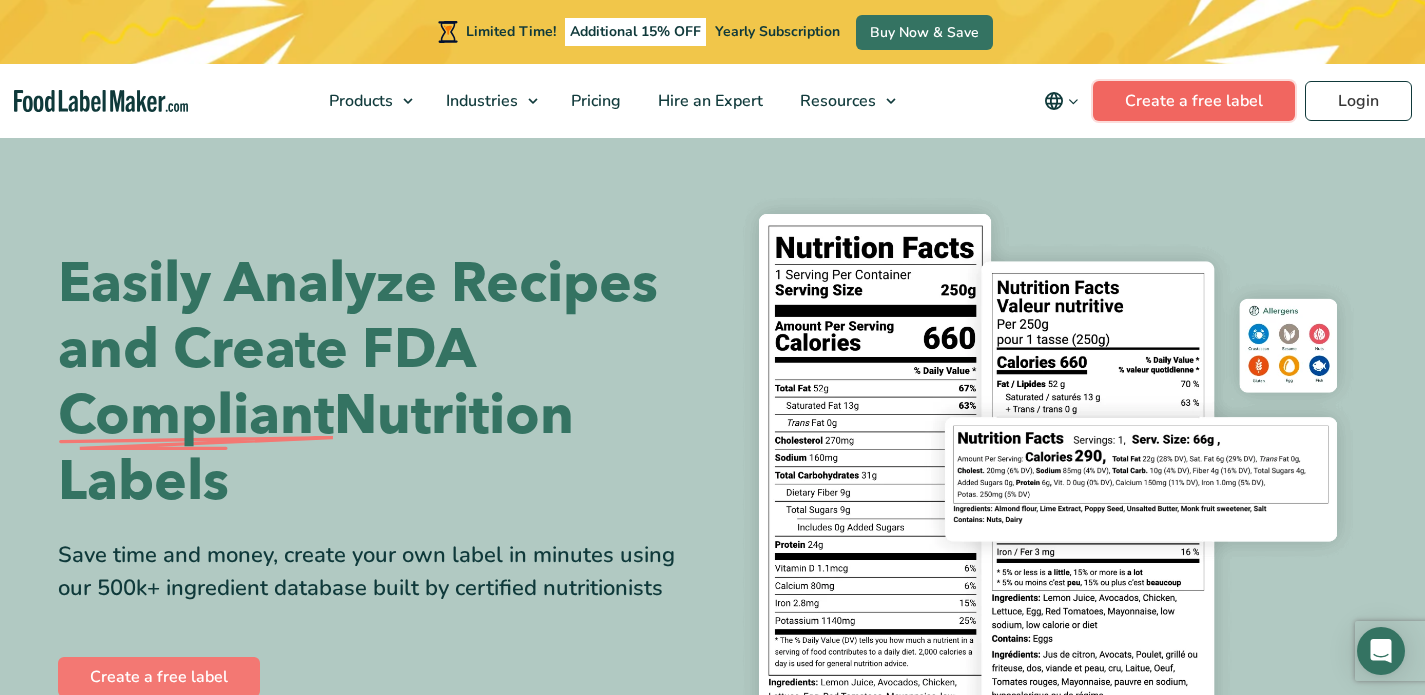 click on "Create a free label" at bounding box center [1194, 101] 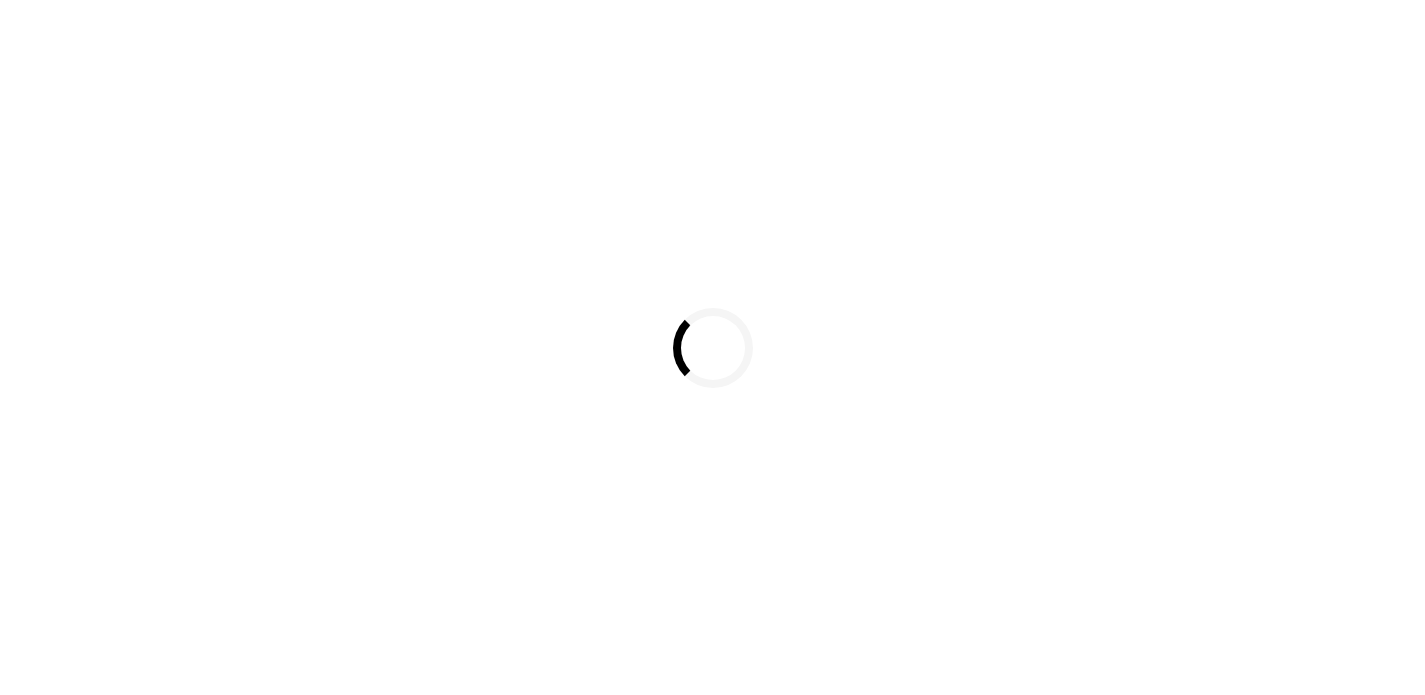 scroll, scrollTop: 0, scrollLeft: 0, axis: both 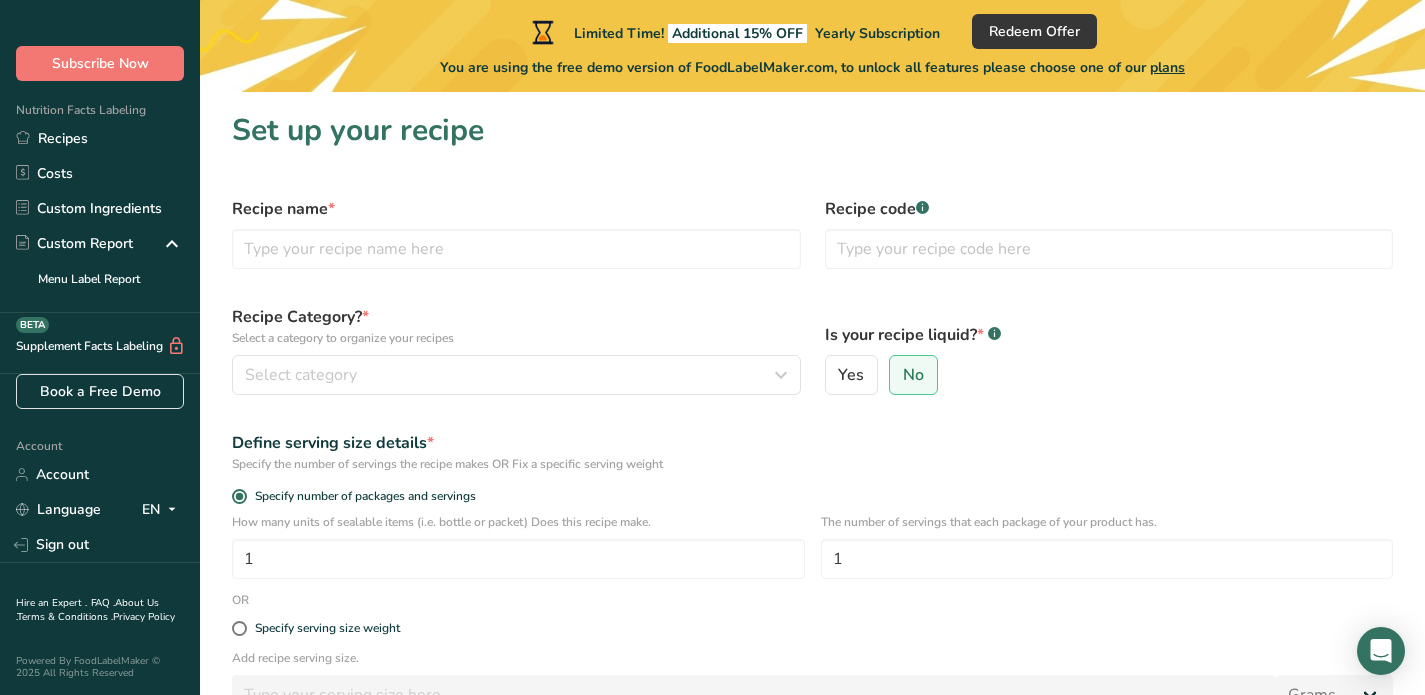 click on "Nutrition Facts Labeling" at bounding box center (73, 110) 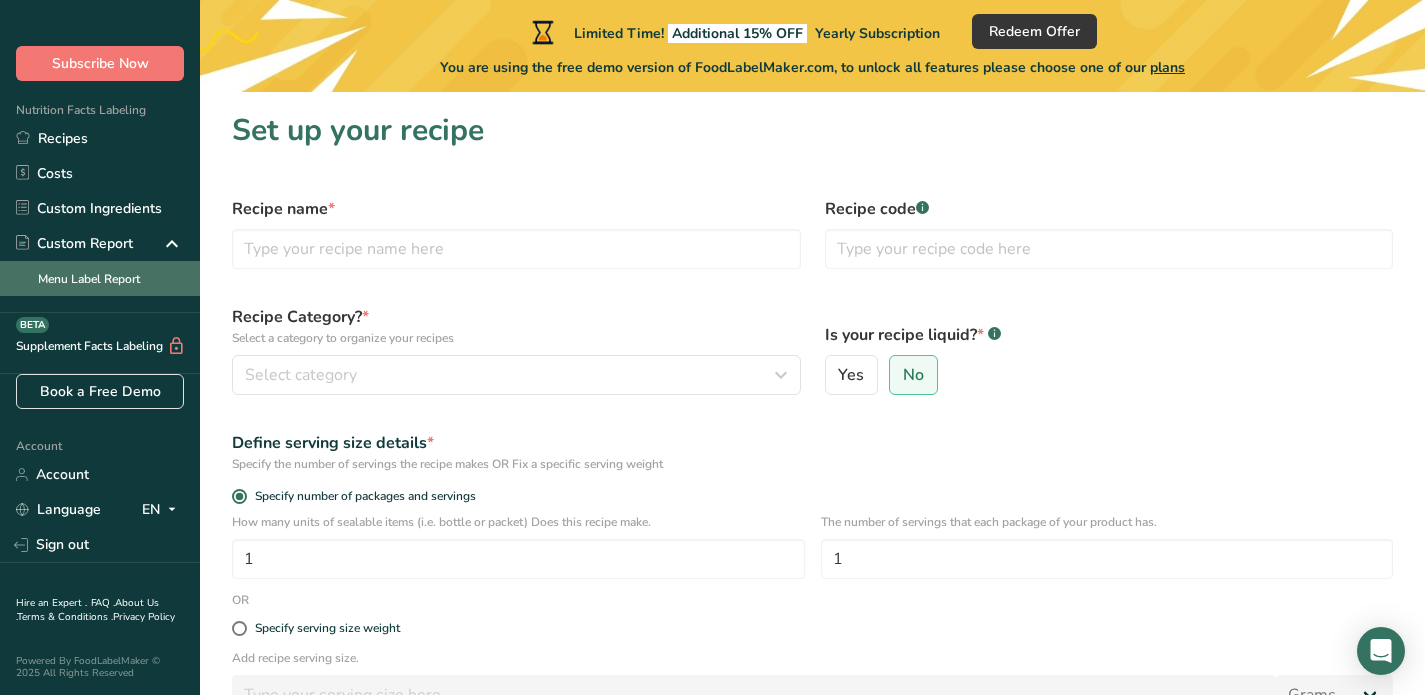click on "Menu Label Report" at bounding box center [100, 278] 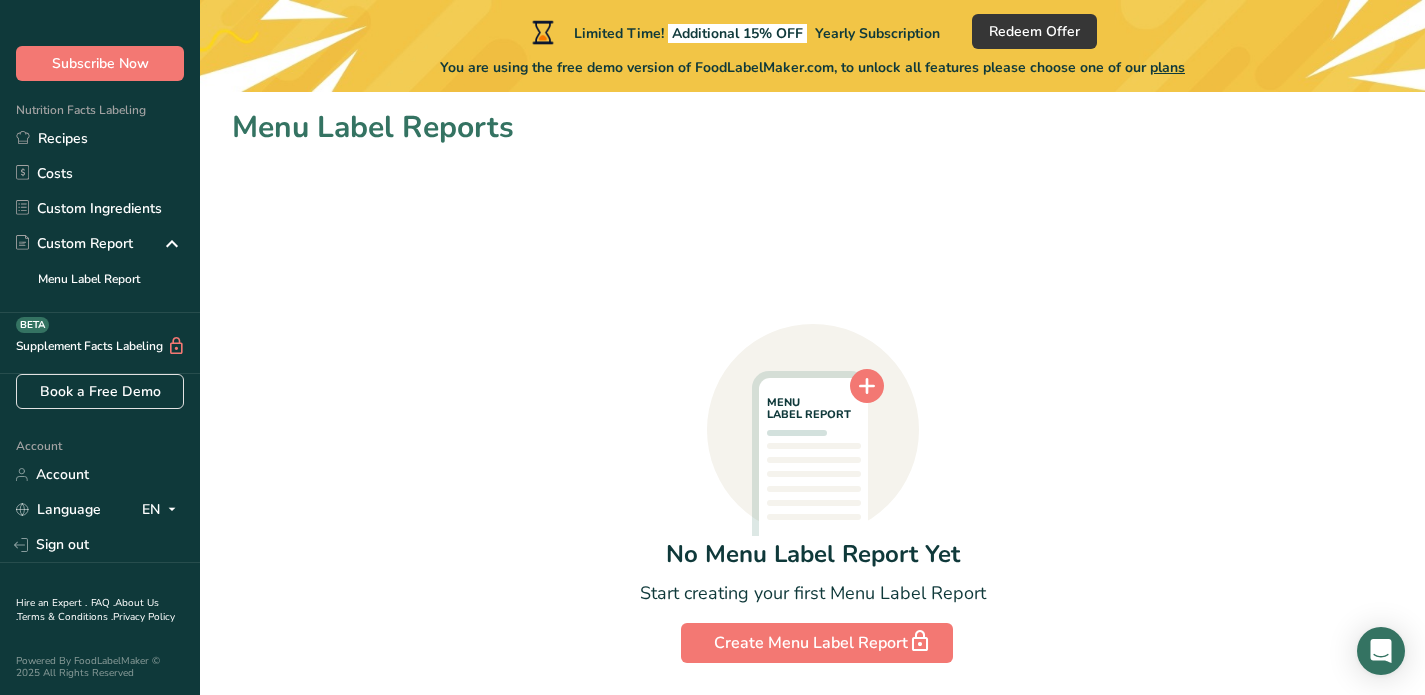 scroll, scrollTop: 4, scrollLeft: 0, axis: vertical 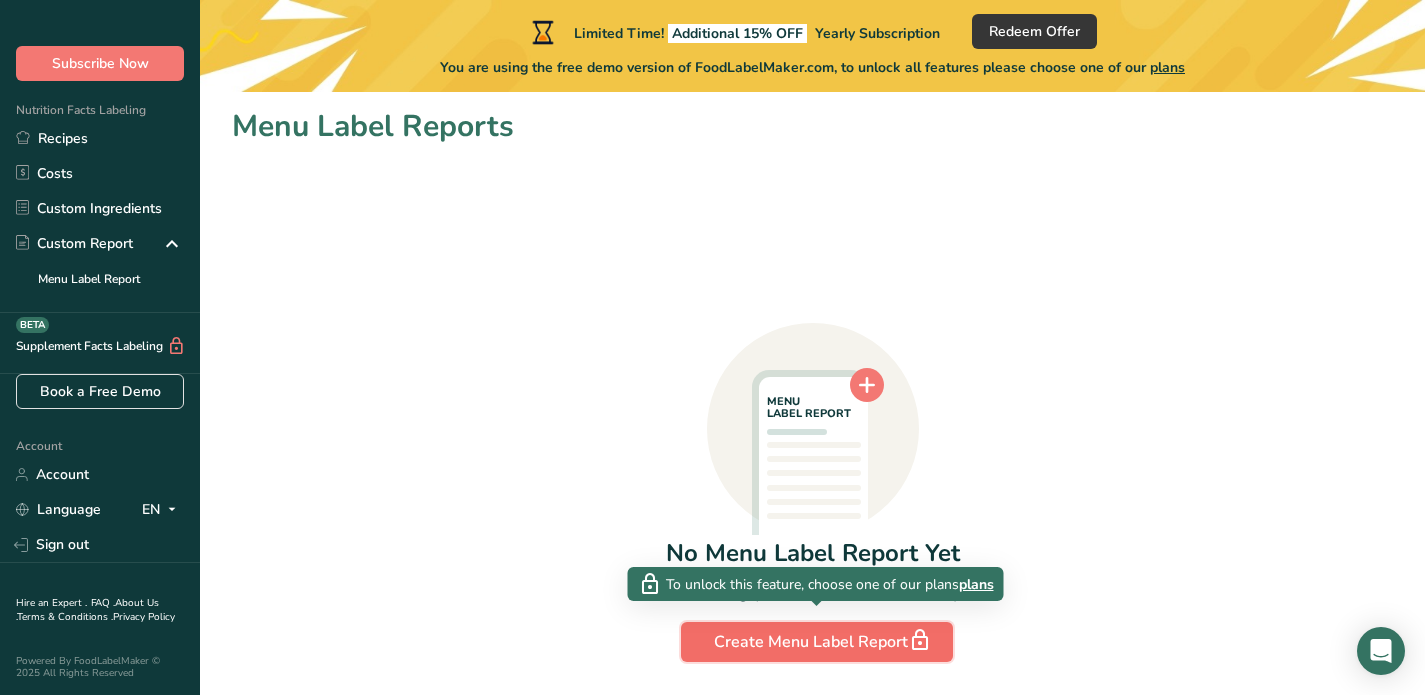 click on "Create Menu Label Report" at bounding box center (817, 642) 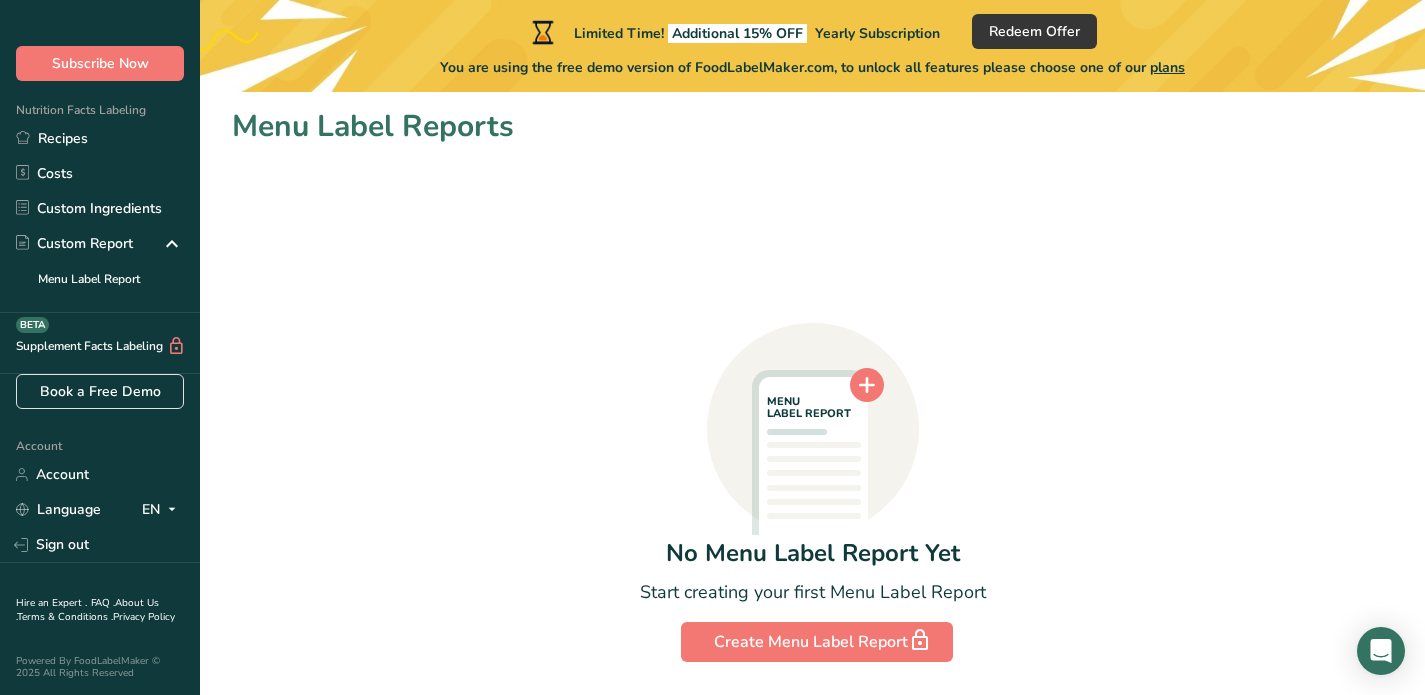 click on "MENU LABEL REPORT
No Menu Label Report Yet
Start creating your first Menu Label Report
Create Menu Label Report" at bounding box center [812, 405] 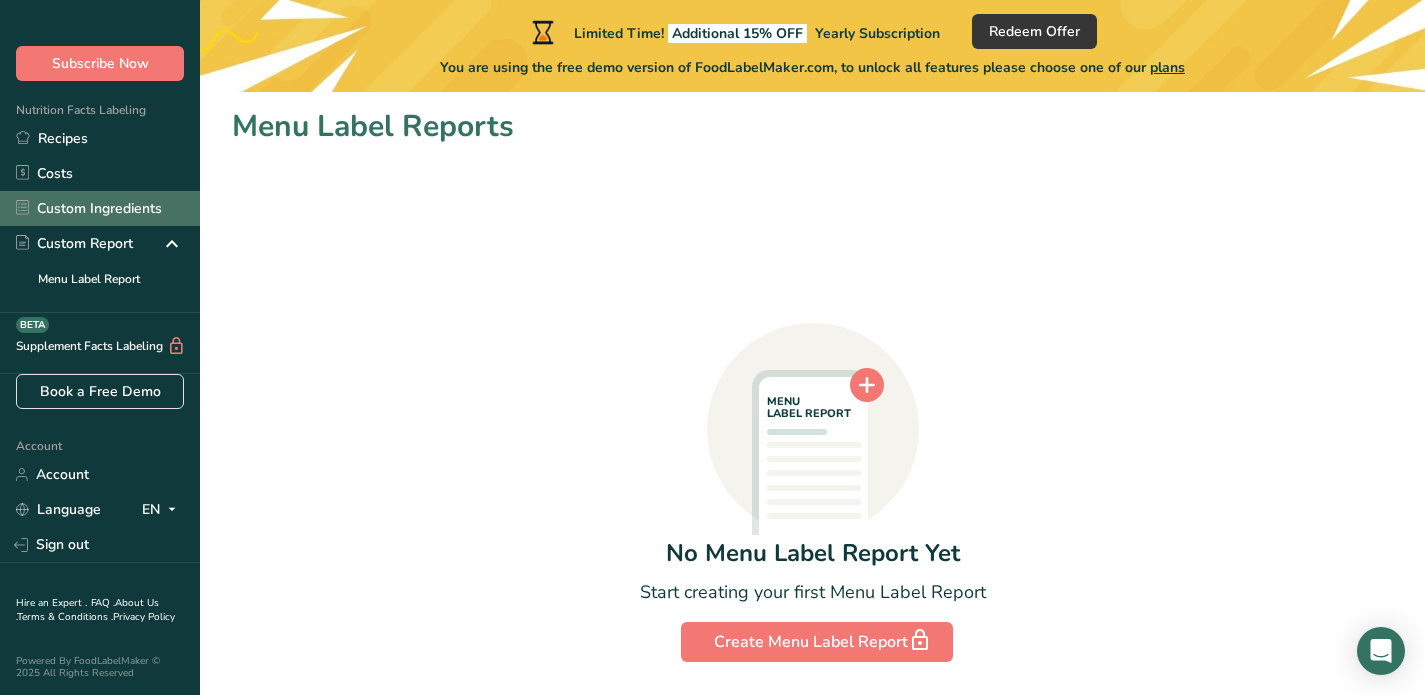 scroll, scrollTop: 70, scrollLeft: 0, axis: vertical 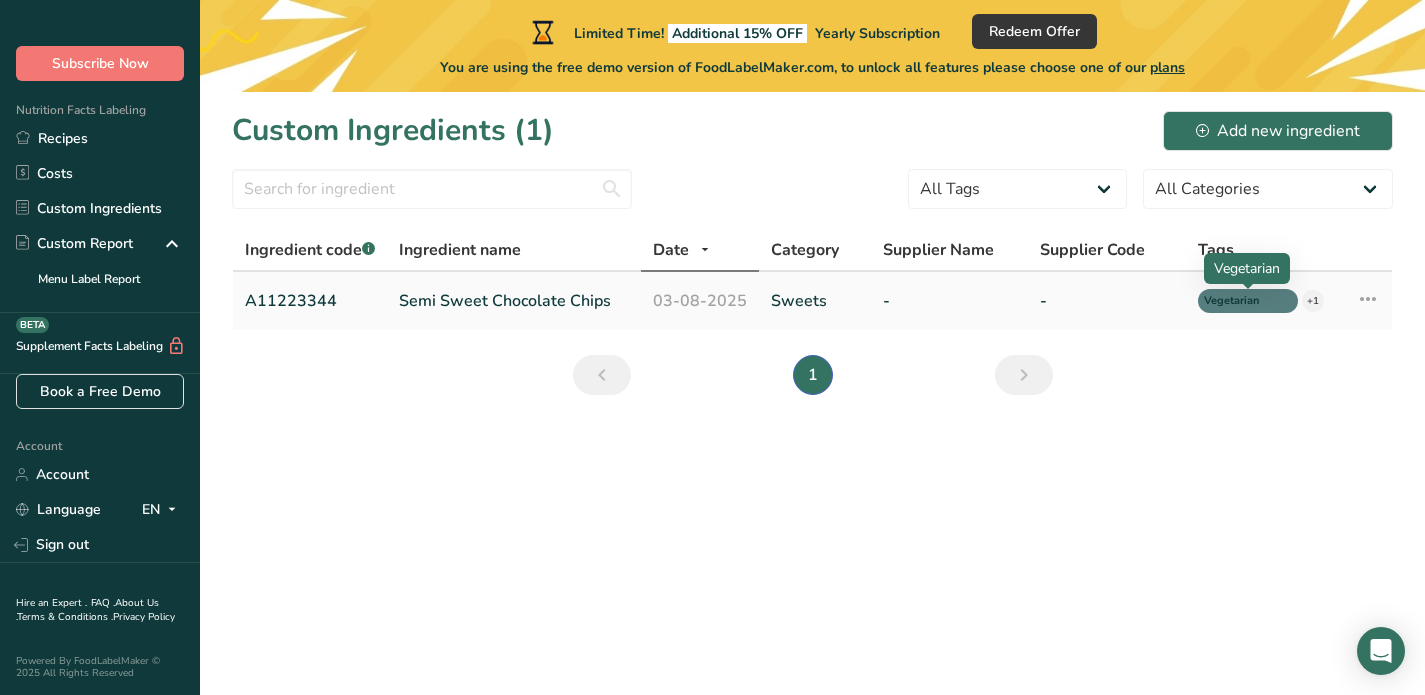 click on "Vegetarian" at bounding box center [1239, 301] 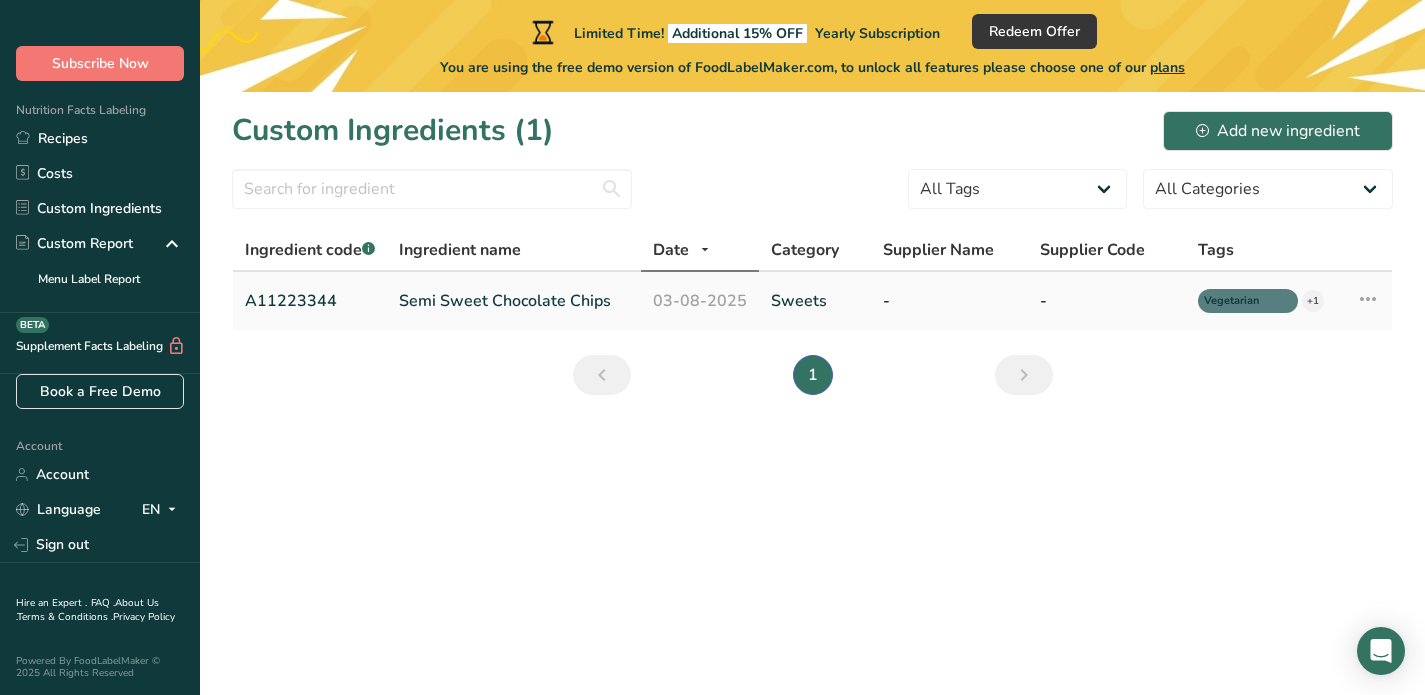 click on "Semi Sweet Chocolate Chips" at bounding box center [514, 301] 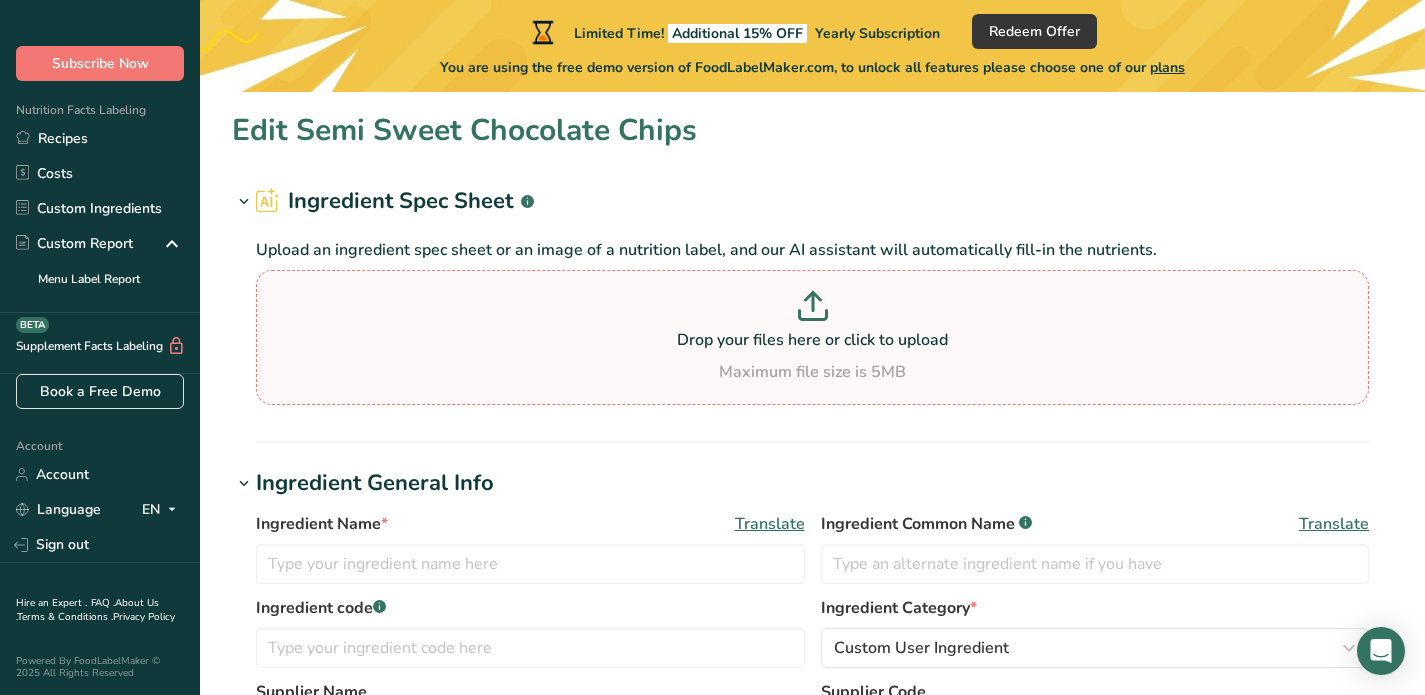 type on "Semi Sweet Chocolate Chips" 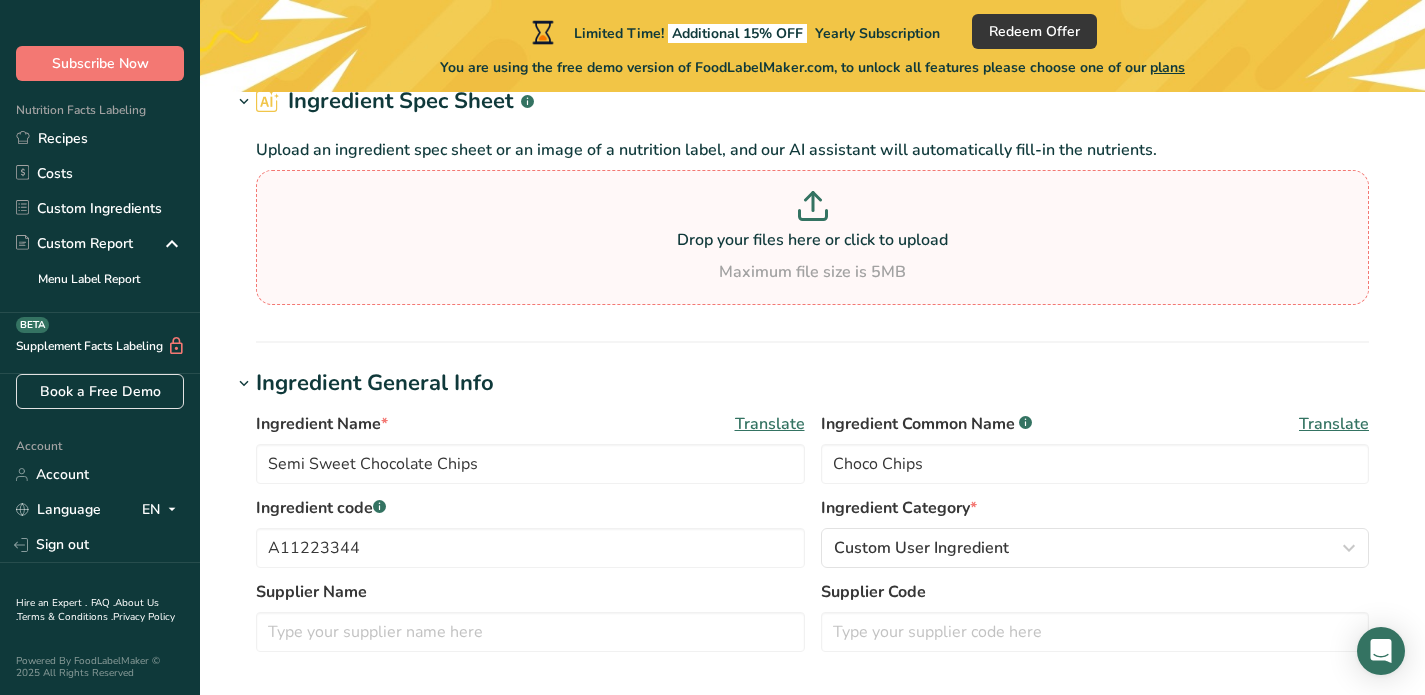 scroll, scrollTop: 0, scrollLeft: 0, axis: both 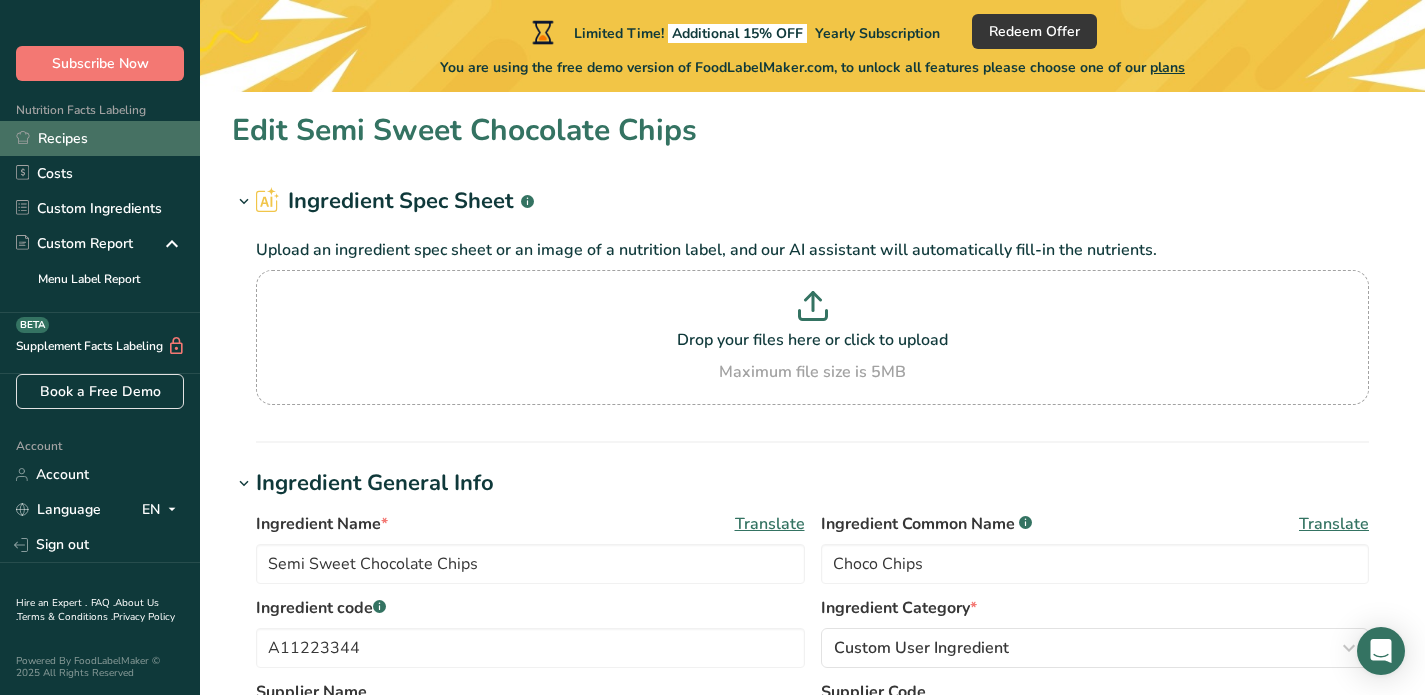 click on "Recipes" at bounding box center [100, 138] 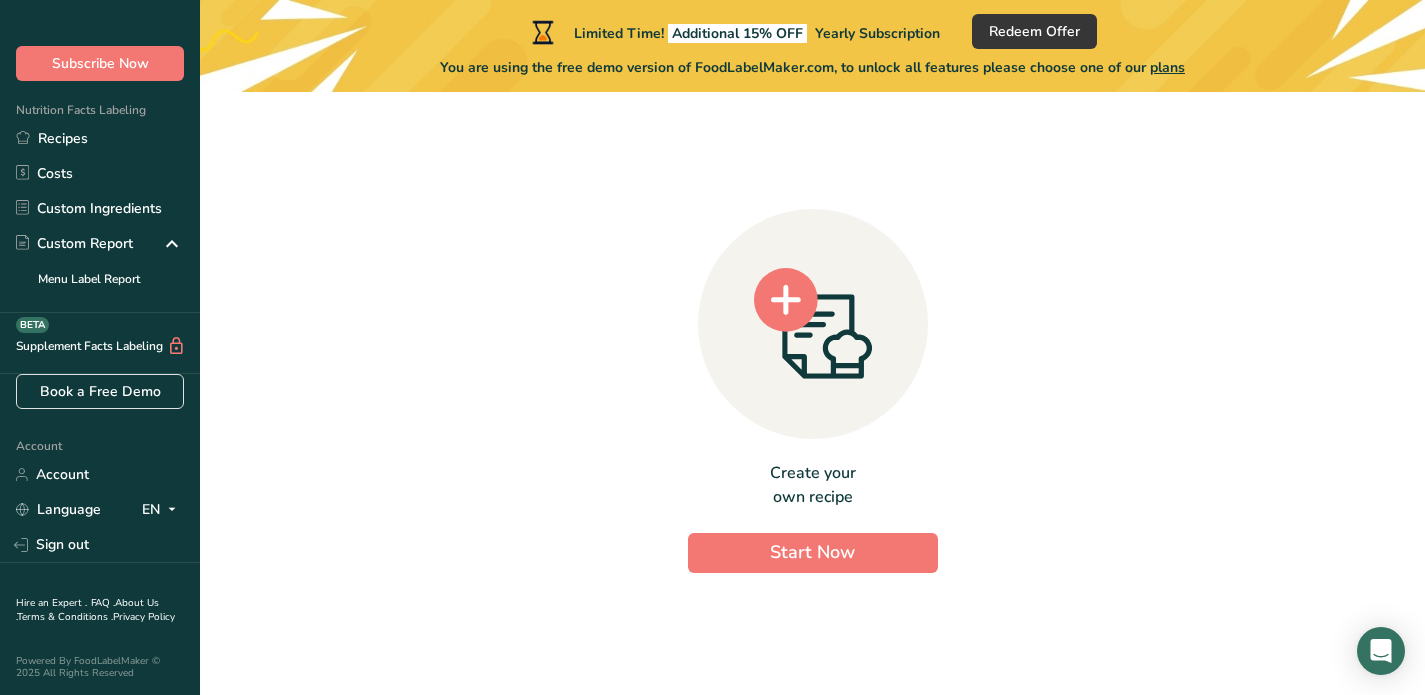 click on "Nutrition Facts Labeling" at bounding box center (73, 110) 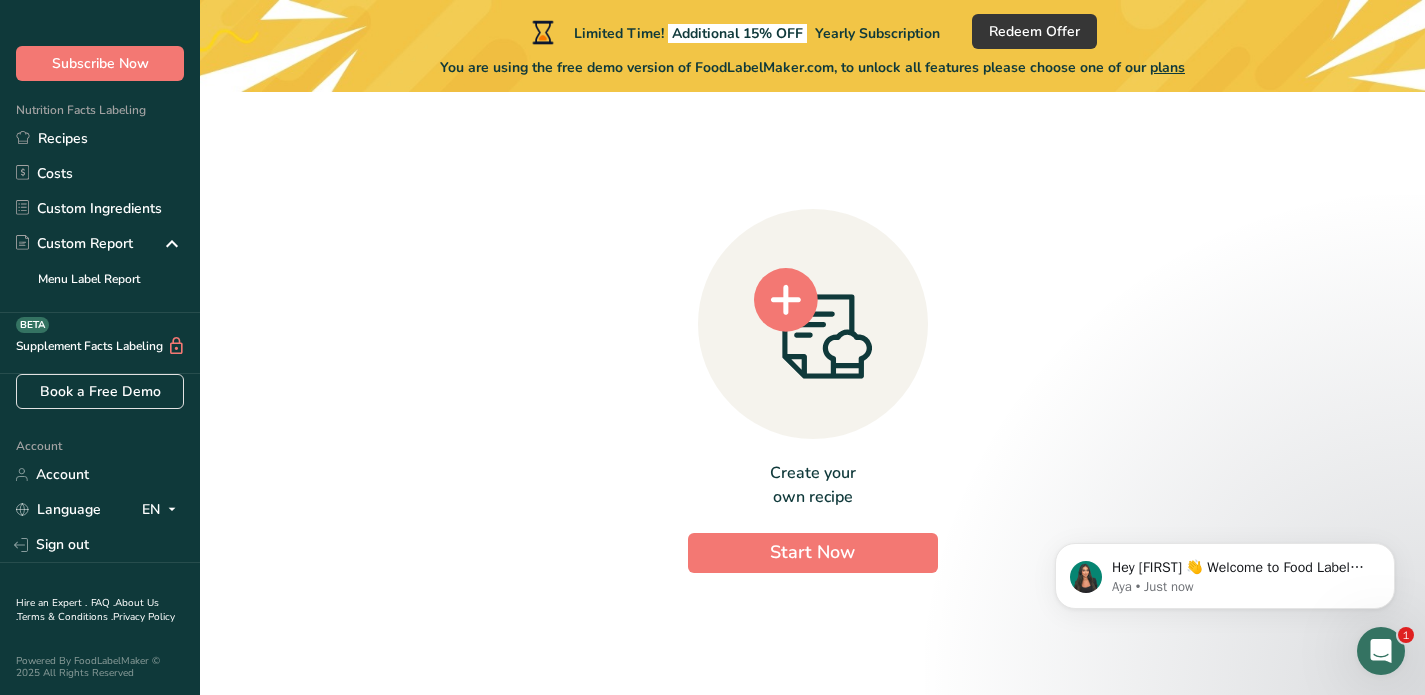 scroll, scrollTop: 0, scrollLeft: 0, axis: both 